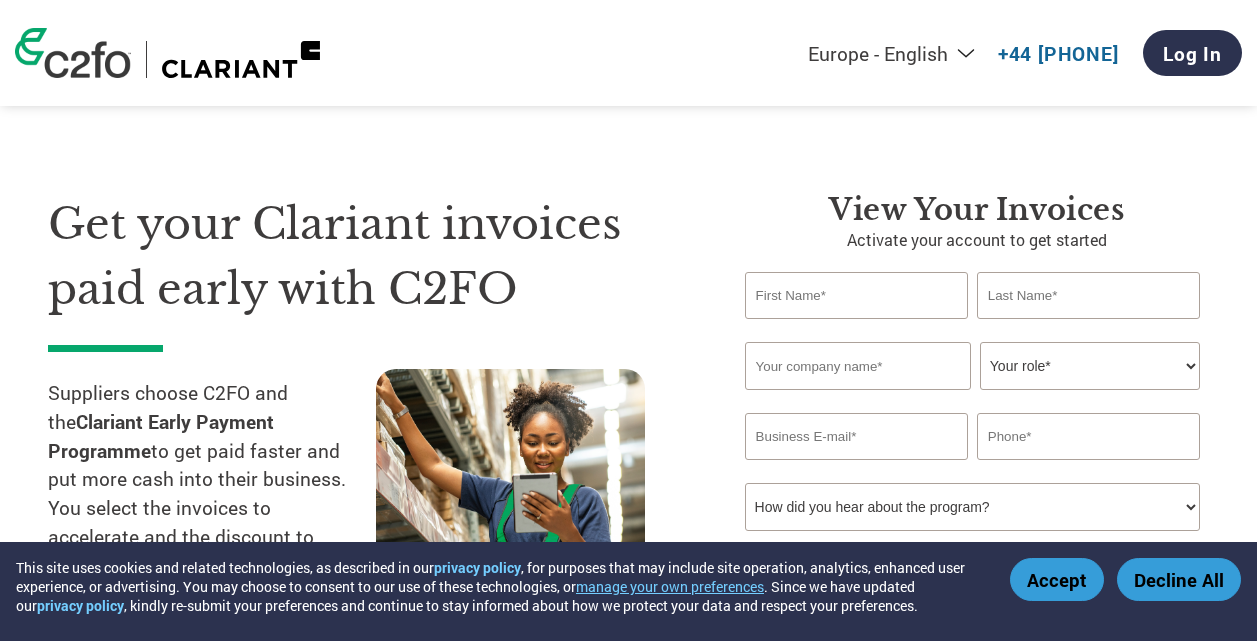 scroll, scrollTop: 200, scrollLeft: 0, axis: vertical 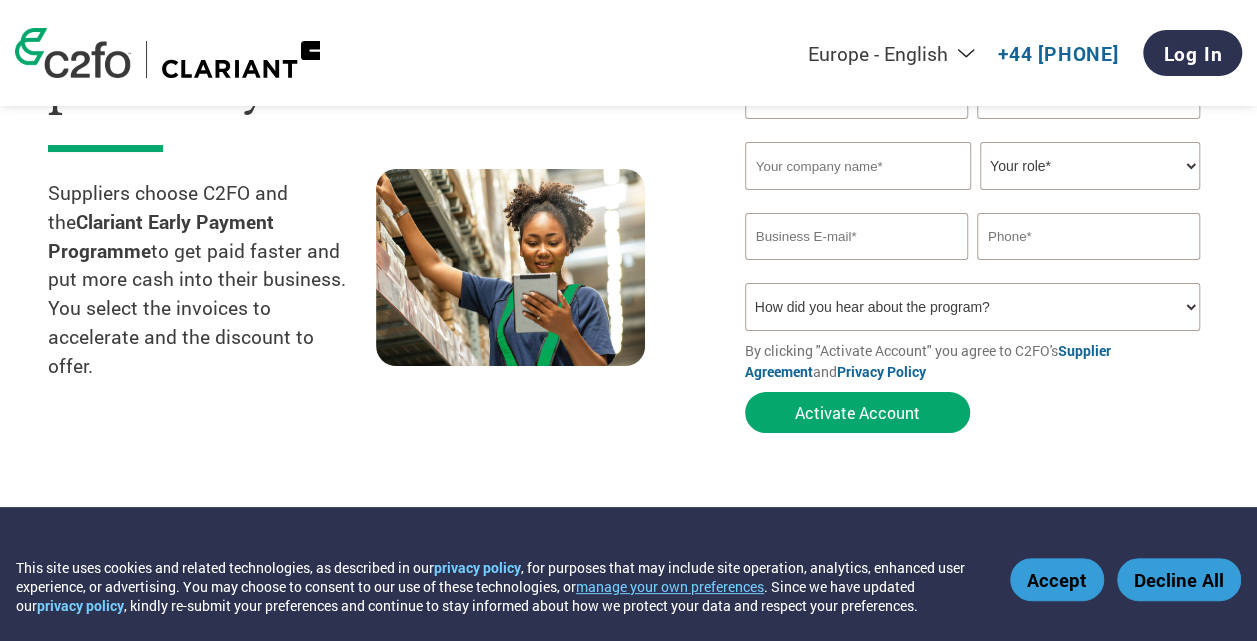 click on "How did you hear about the program? Received a letter Email Social Media Online Search Family/Friend/Acquaintance At an event Other" at bounding box center (972, 307) 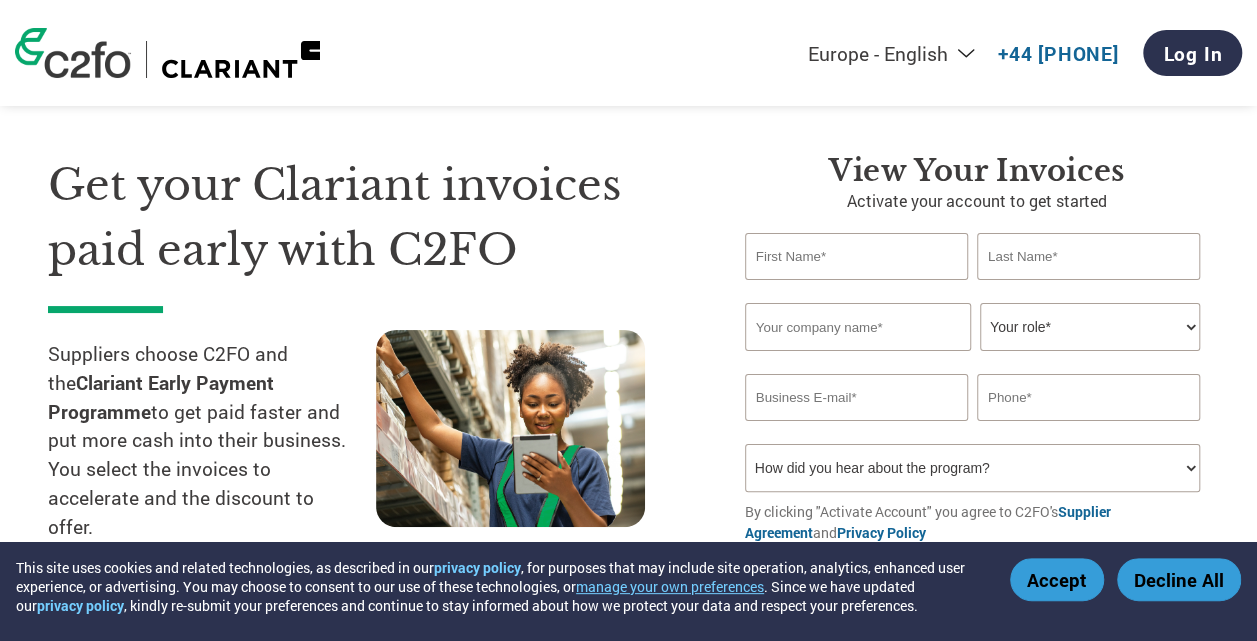 scroll, scrollTop: 0, scrollLeft: 0, axis: both 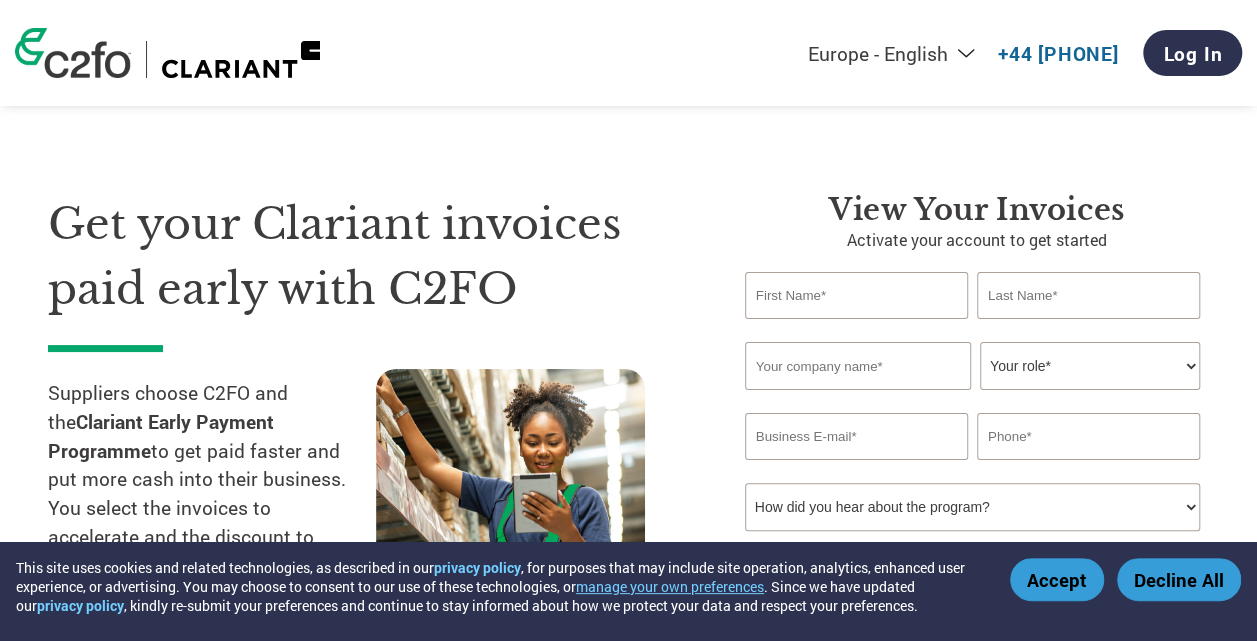 click on "Americas - English Américas - Español Américas - Português Amériques - Français Europe - English Europa - Español Europe - Français Europa - Nederlands Europa - Deutsch Europa - Italiano Европа - Русский Avrupa - Türkçe Asia Pacific - English (India) Asia Pacific - English (AUS) Asia Pacific - English (others) 亚太地区 - 简体中文 亞太地區 - 繁體中文" at bounding box center [820, 53] 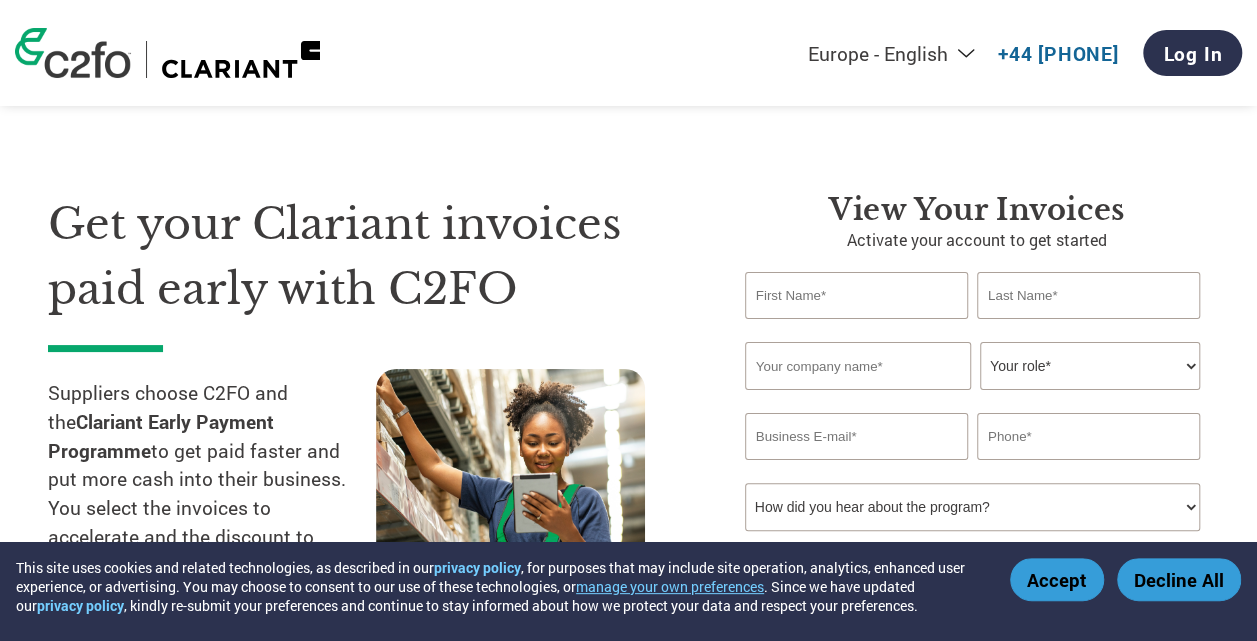 select on "zh-CN" 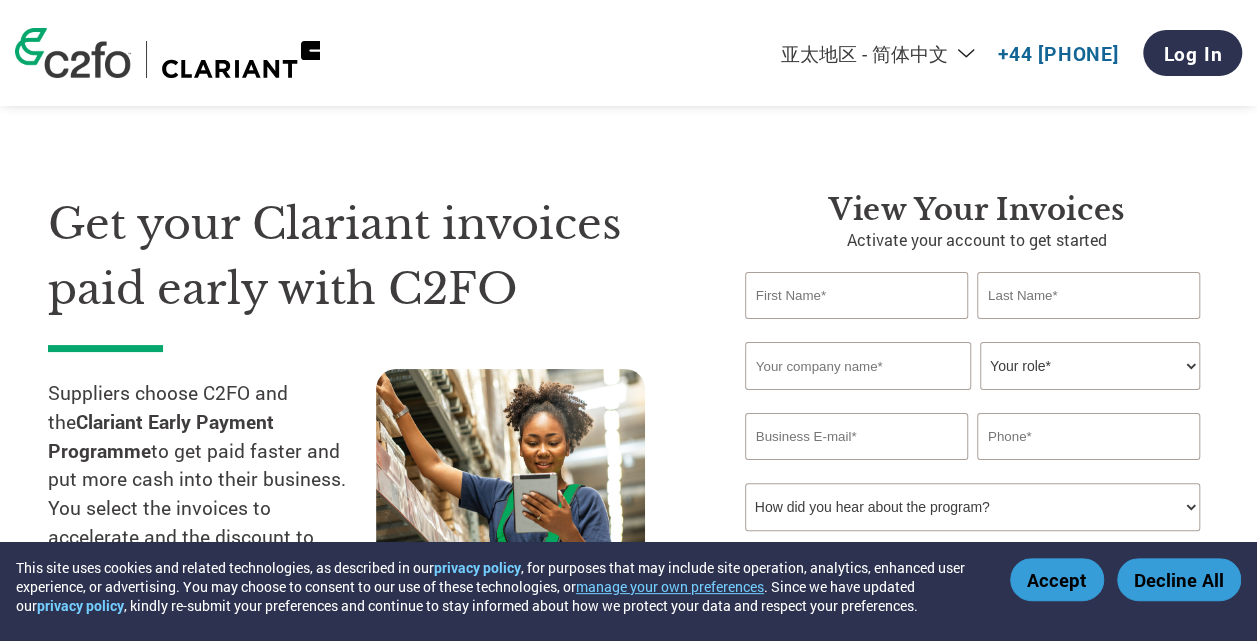 click on "Americas - English Américas - Español Américas - Português Amériques - Français Europe - English Europa - Español Europe - Français Europa - Nederlands Europa - Deutsch Europa - Italiano Европа - Русский Avrupa - Türkçe Asia Pacific - English (India) Asia Pacific - English (AUS) Asia Pacific - English (others) 亚太地区 - 简体中文 亞太地區 - 繁體中文" at bounding box center (820, 53) 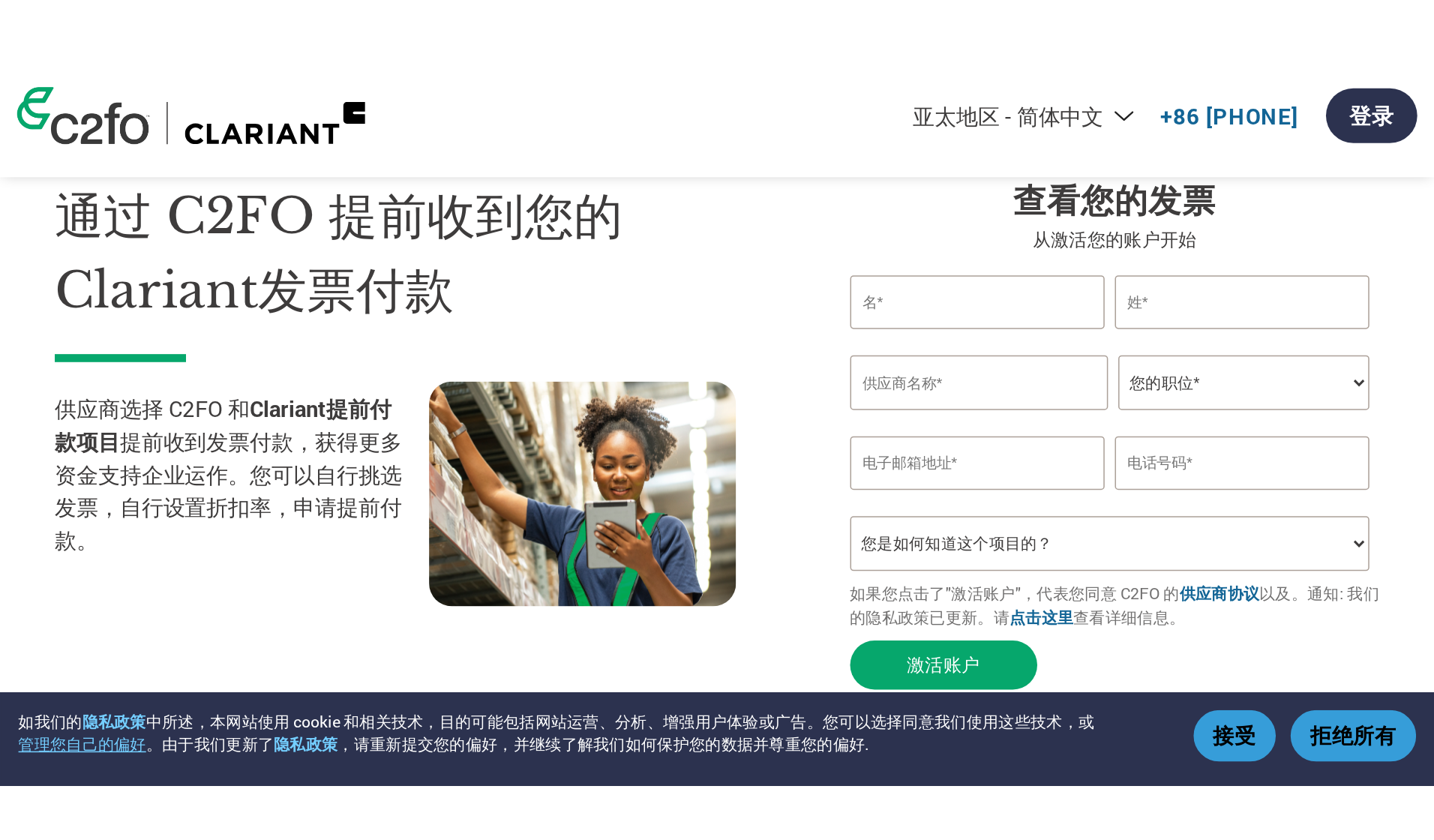 scroll, scrollTop: 0, scrollLeft: 0, axis: both 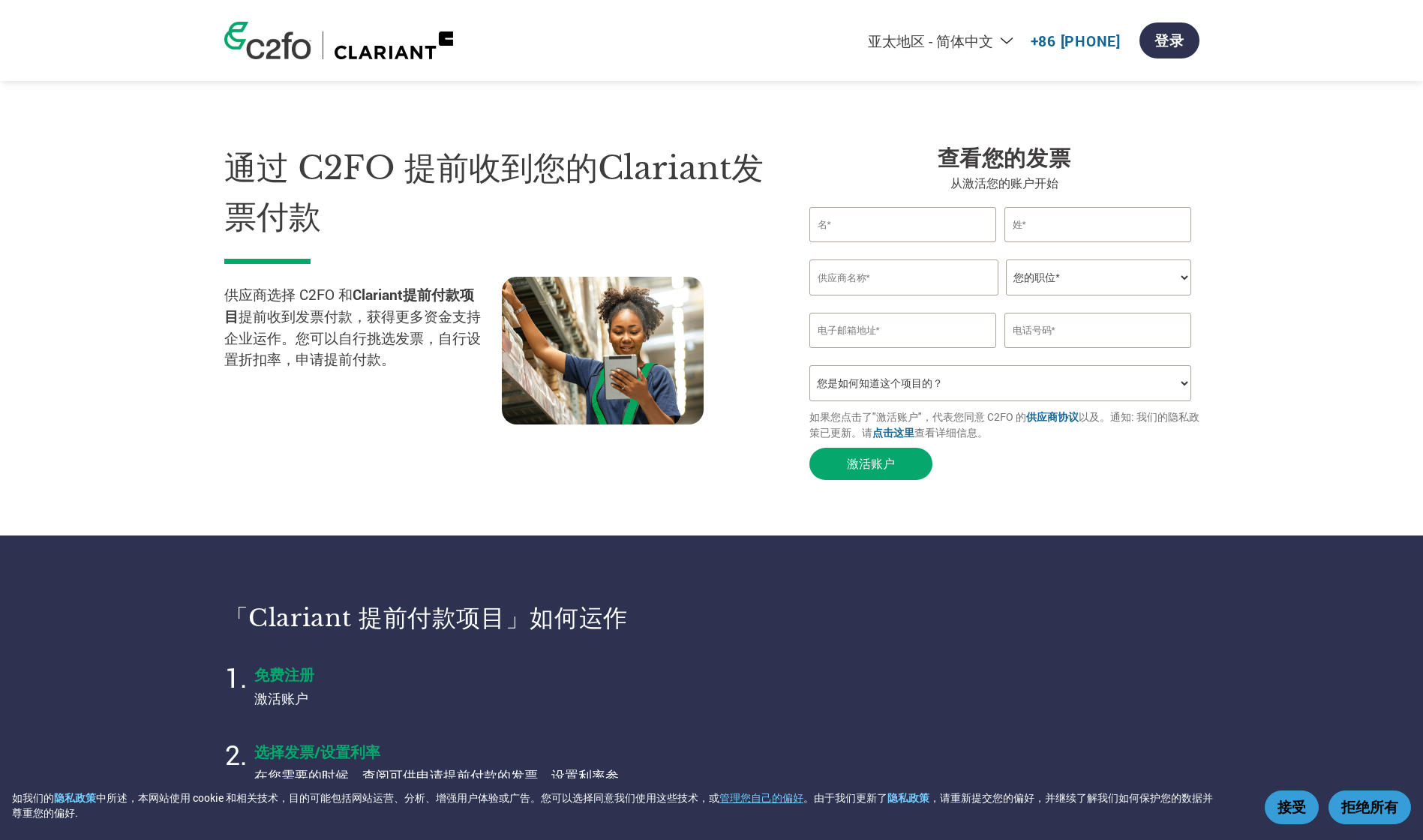 click at bounding box center (903, 224) 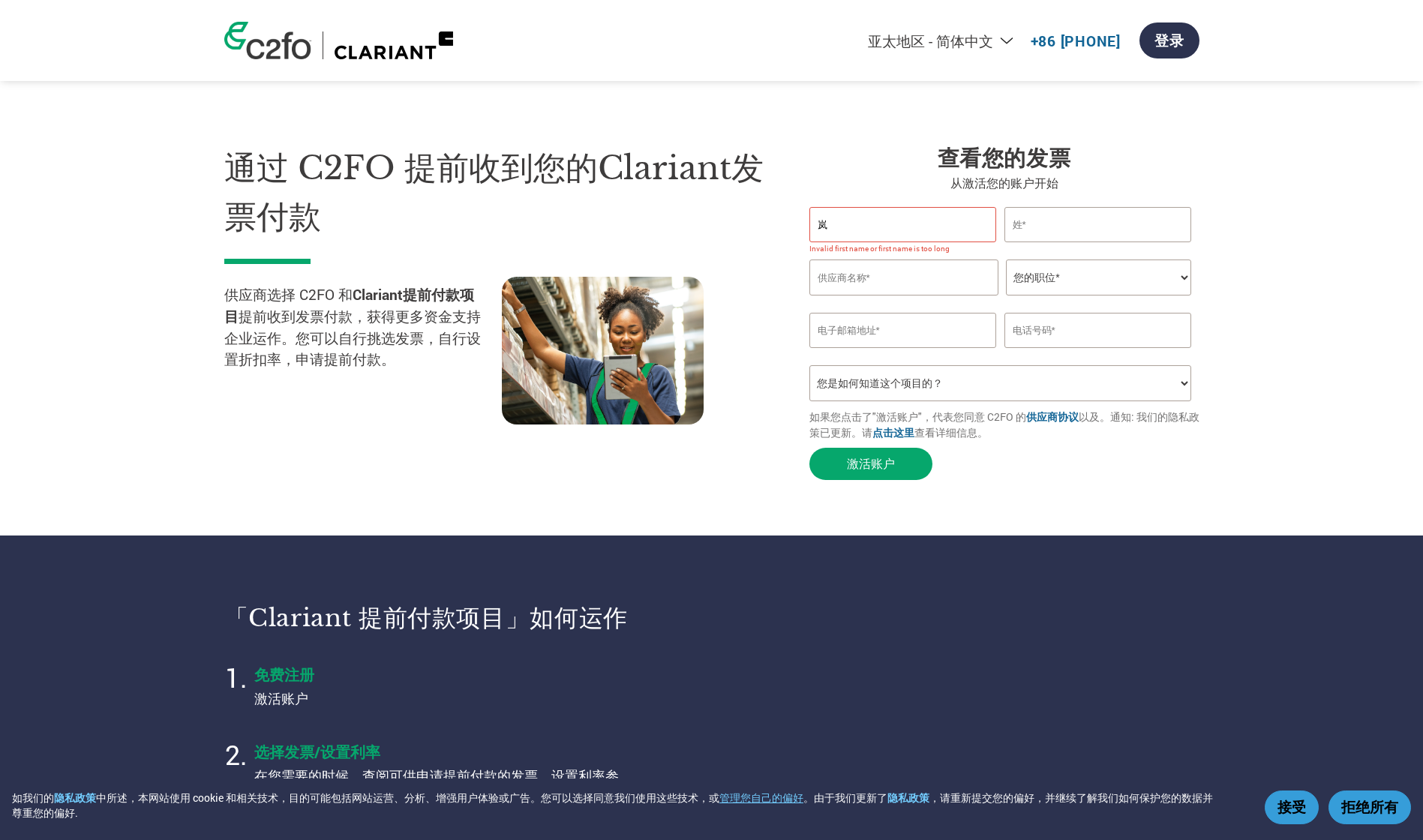 click at bounding box center (1098, 224) 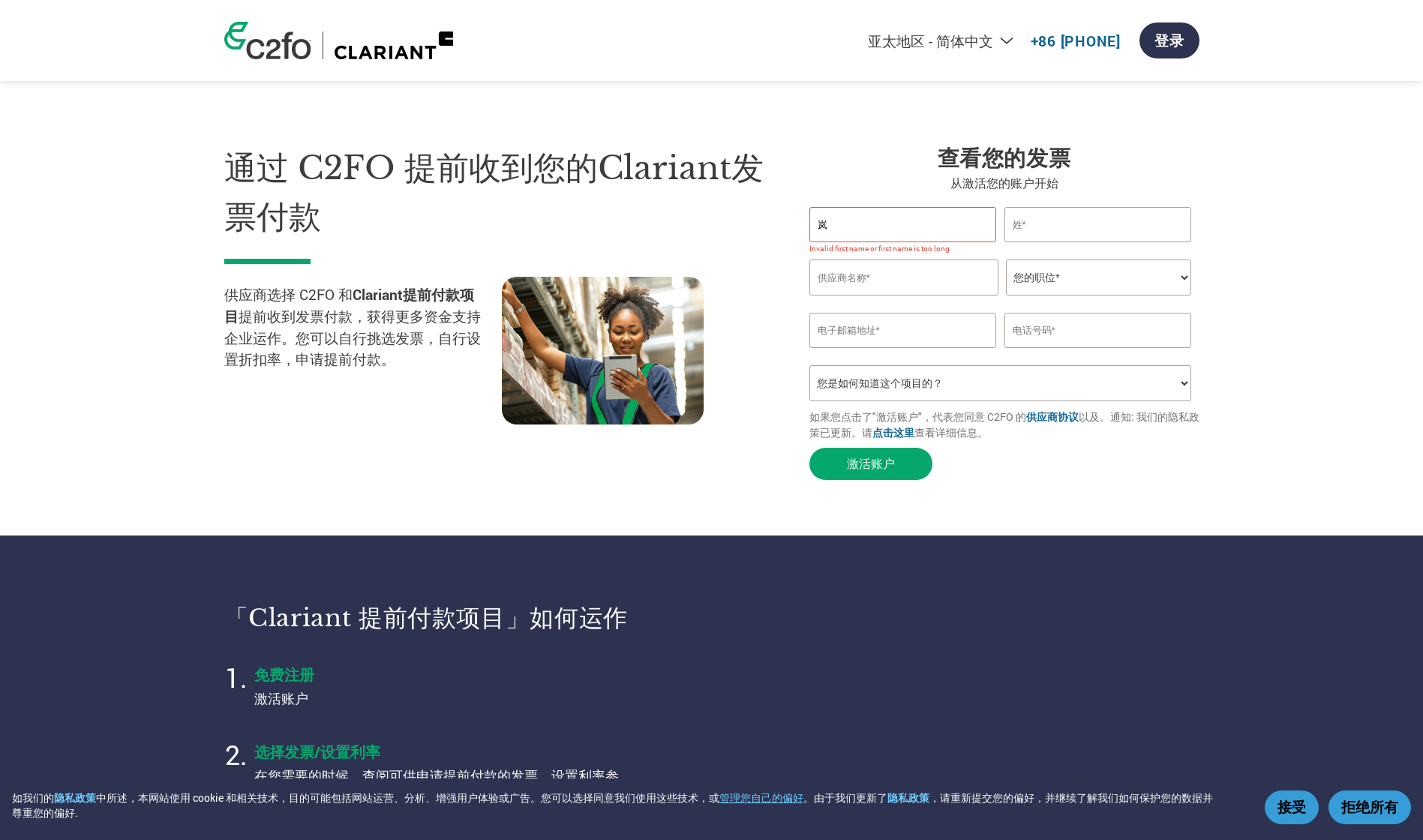 click on "通过 C2FO 提前收到您的Clariant发票付款 供应商选择 C2FO 和 Clariant提前付款项目 提前收到发票付款，获得更多资金支持企业运作。您可以自行挑选发票，自行设置折扣率，申请提前付款。" at bounding box center [506, 316] 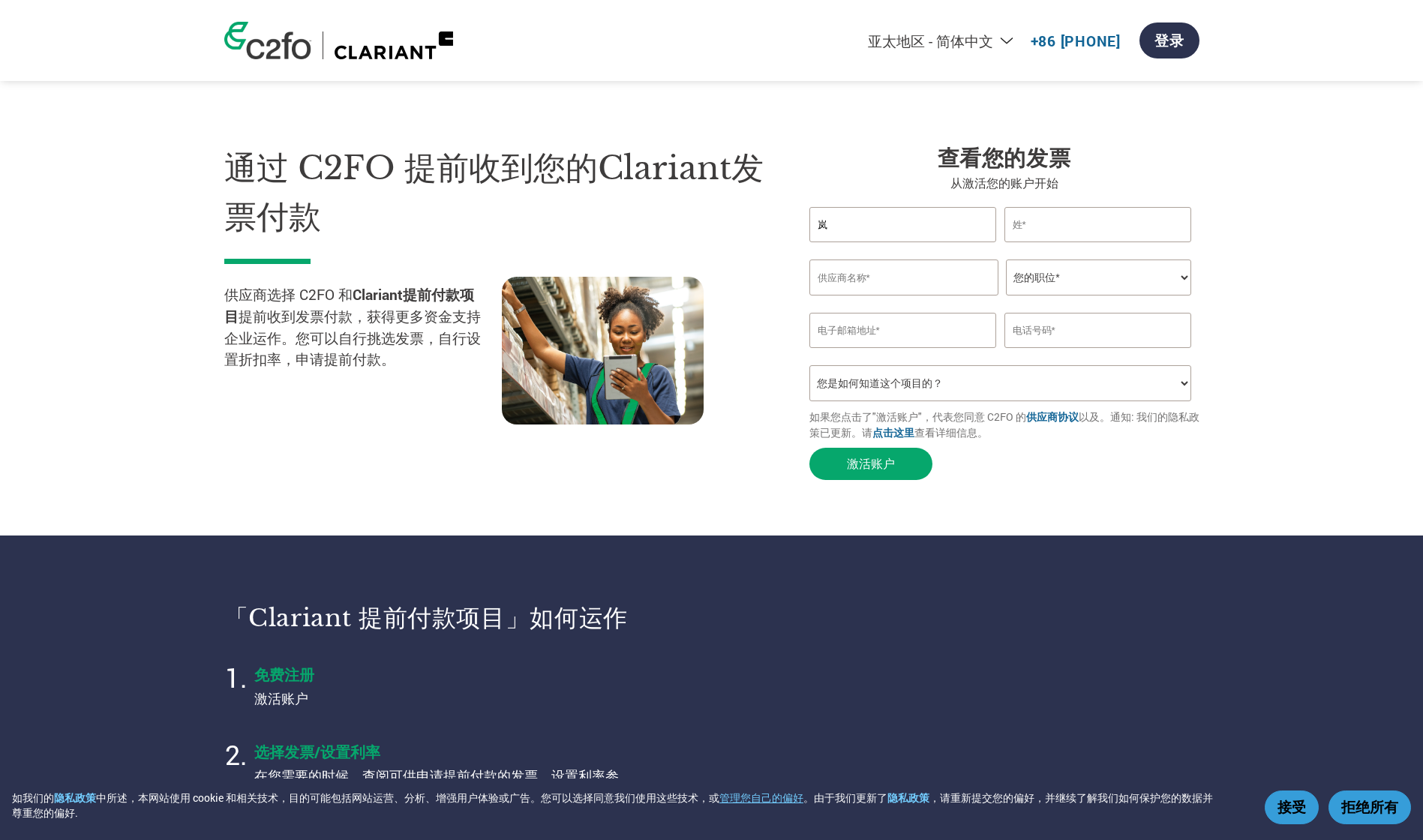 drag, startPoint x: 860, startPoint y: 229, endPoint x: 746, endPoint y: 230, distance: 114.00439 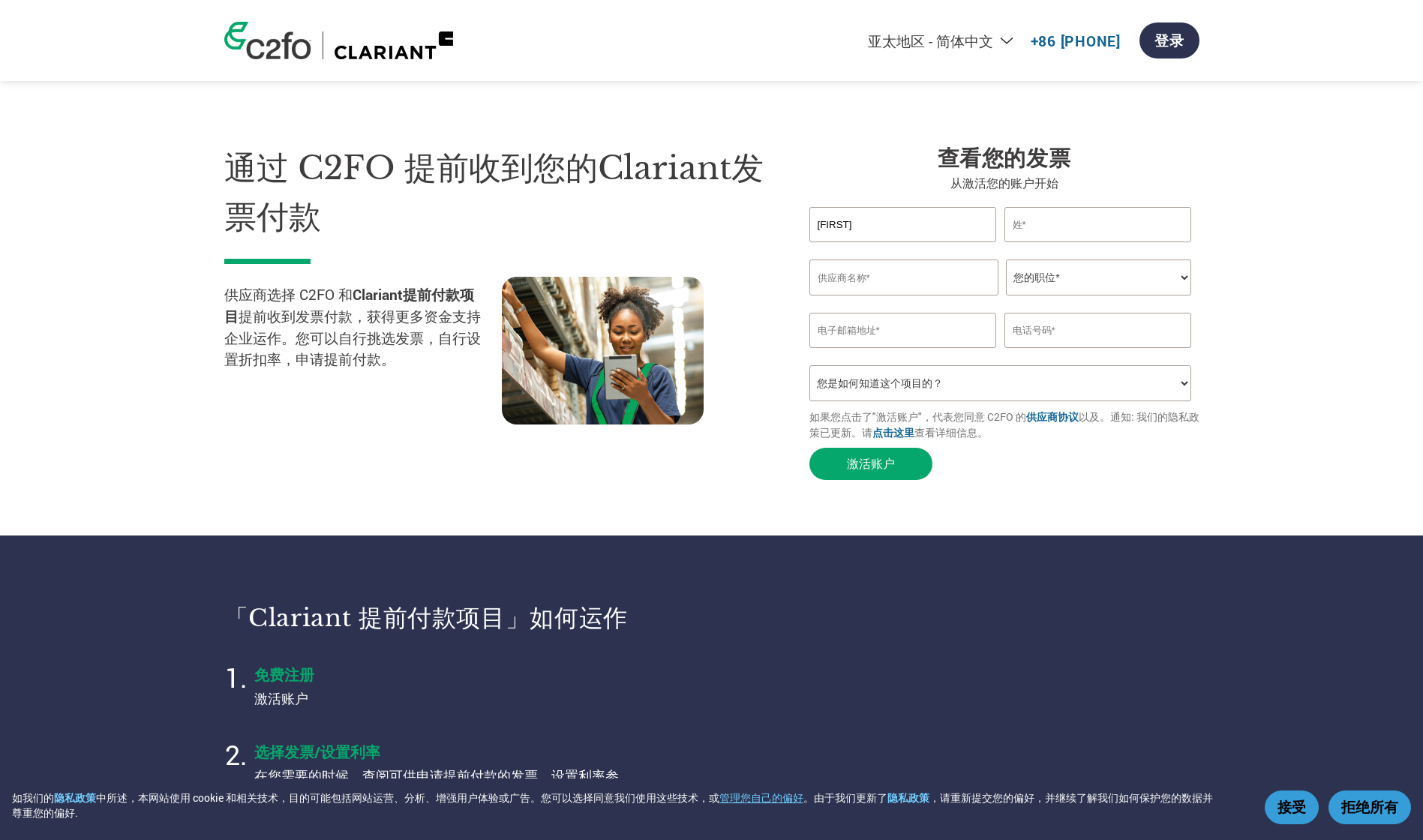 type on "[FIRST]" 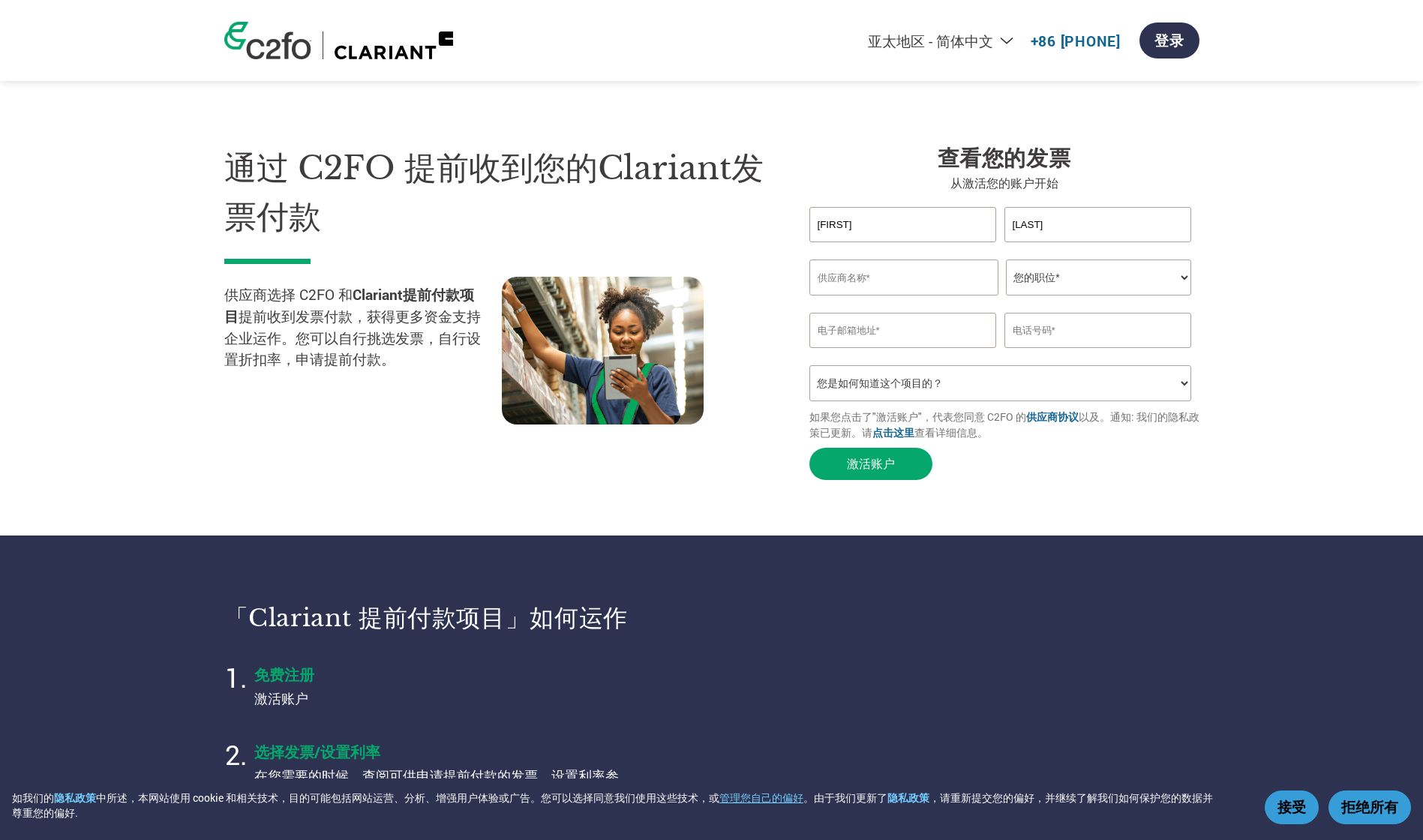 type on "SFAE" 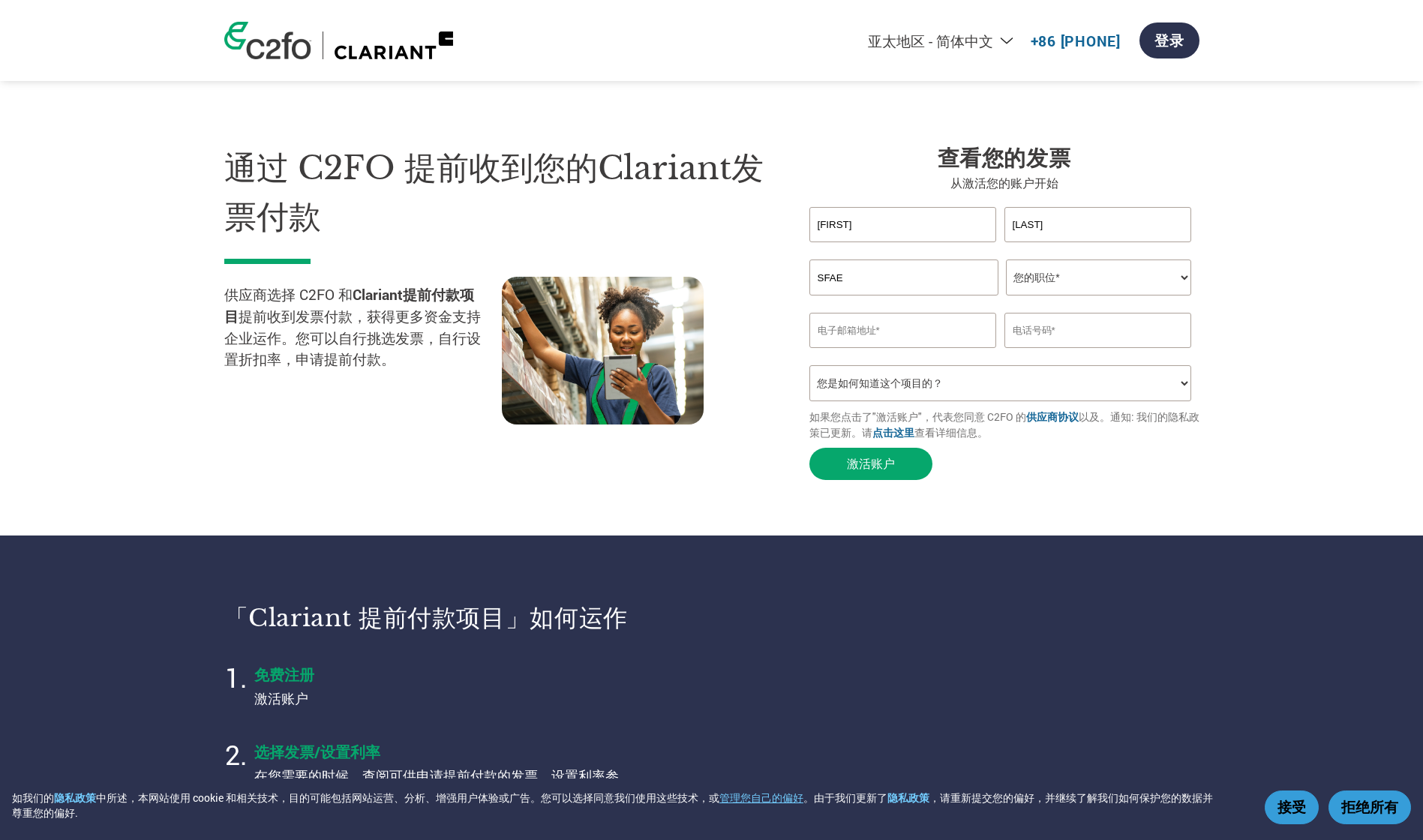 type on "[EMAIL]" 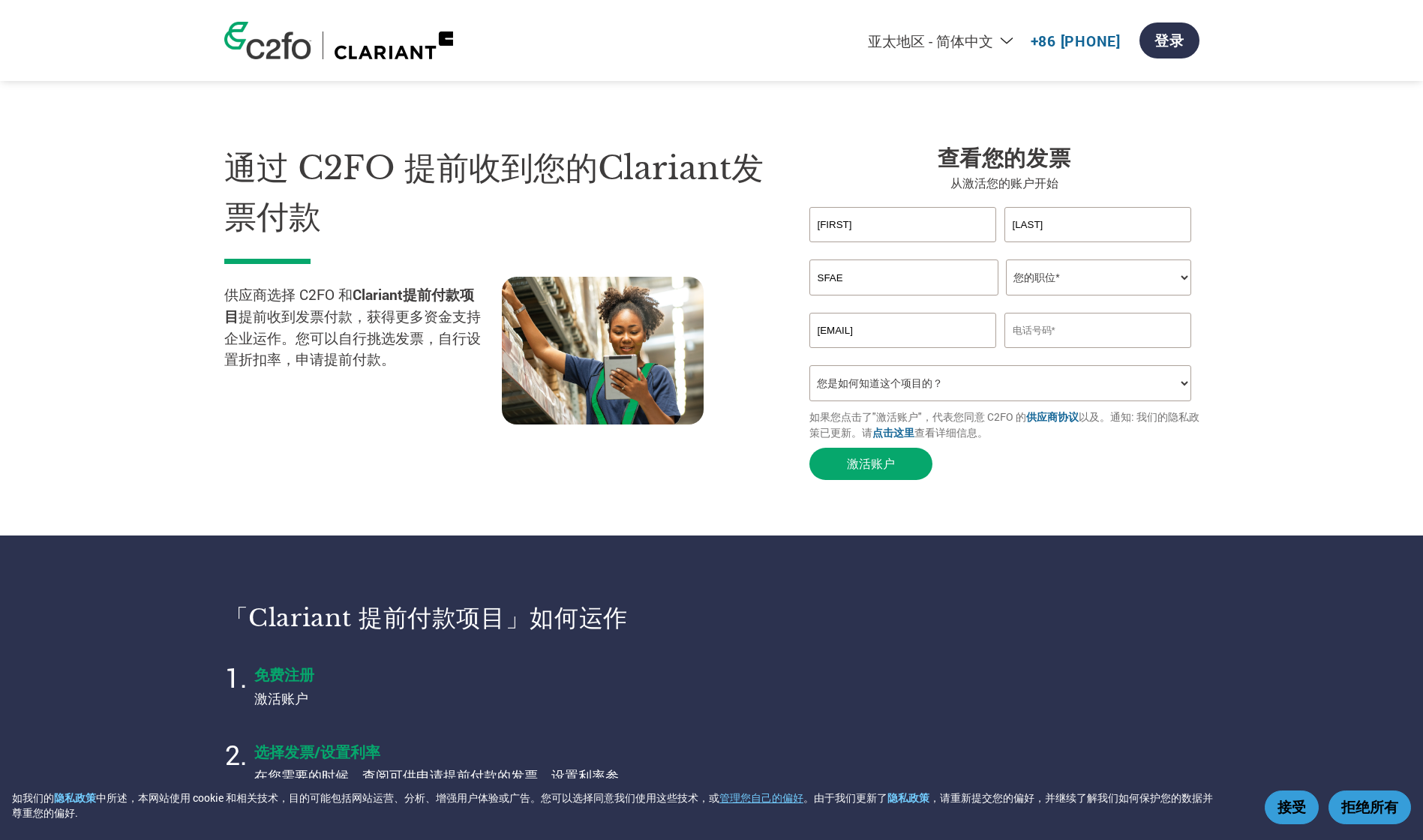 type on "[PHONE]" 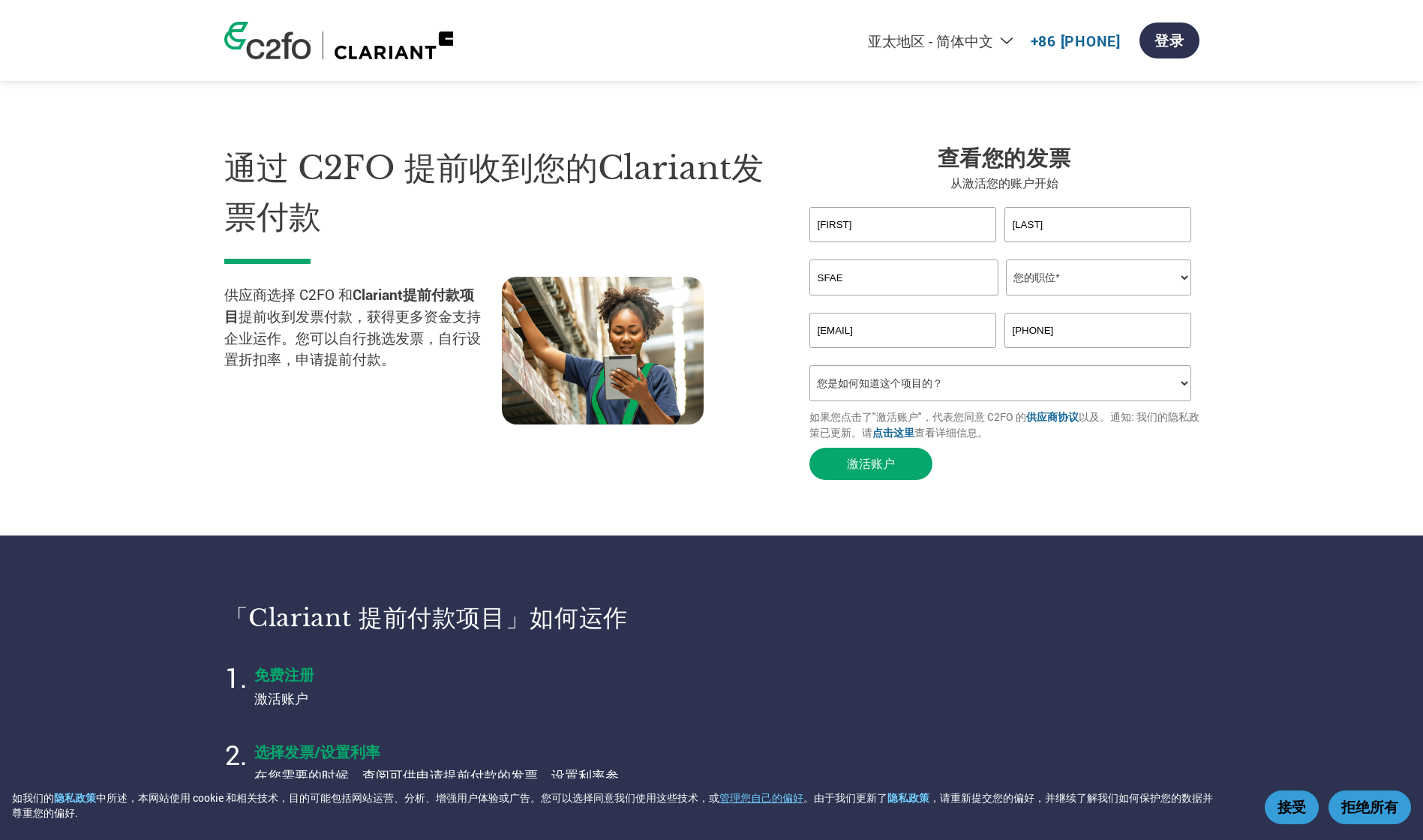 type on "[FIRST]" 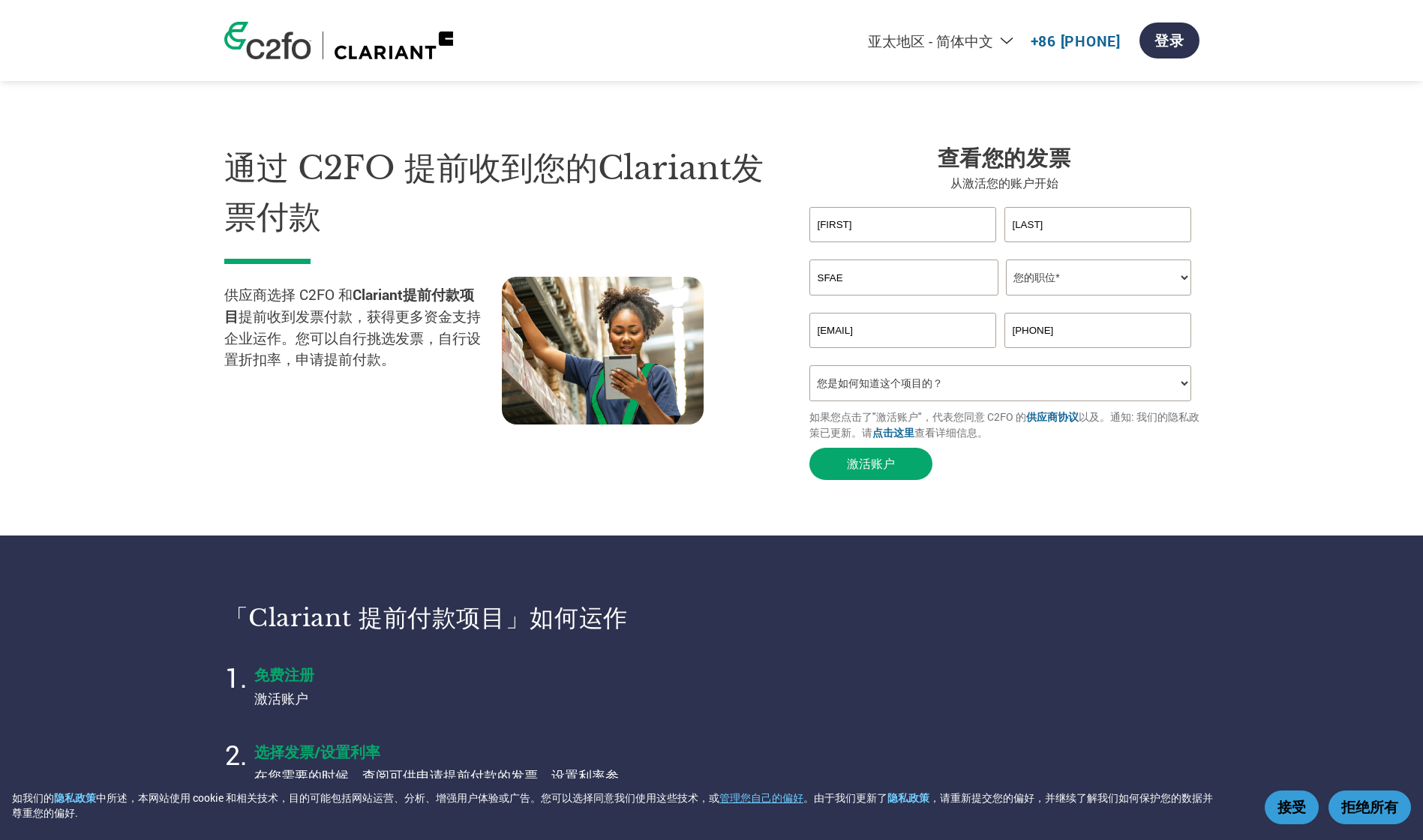 click on "您的职位* 首席财务官 会计长 财务长 财务总监 信贷经理 首席执行官 总裁 企业主/创始人 会计人员 簿记人员 应收账款人员 办公室经理 其他" at bounding box center (1098, 278) 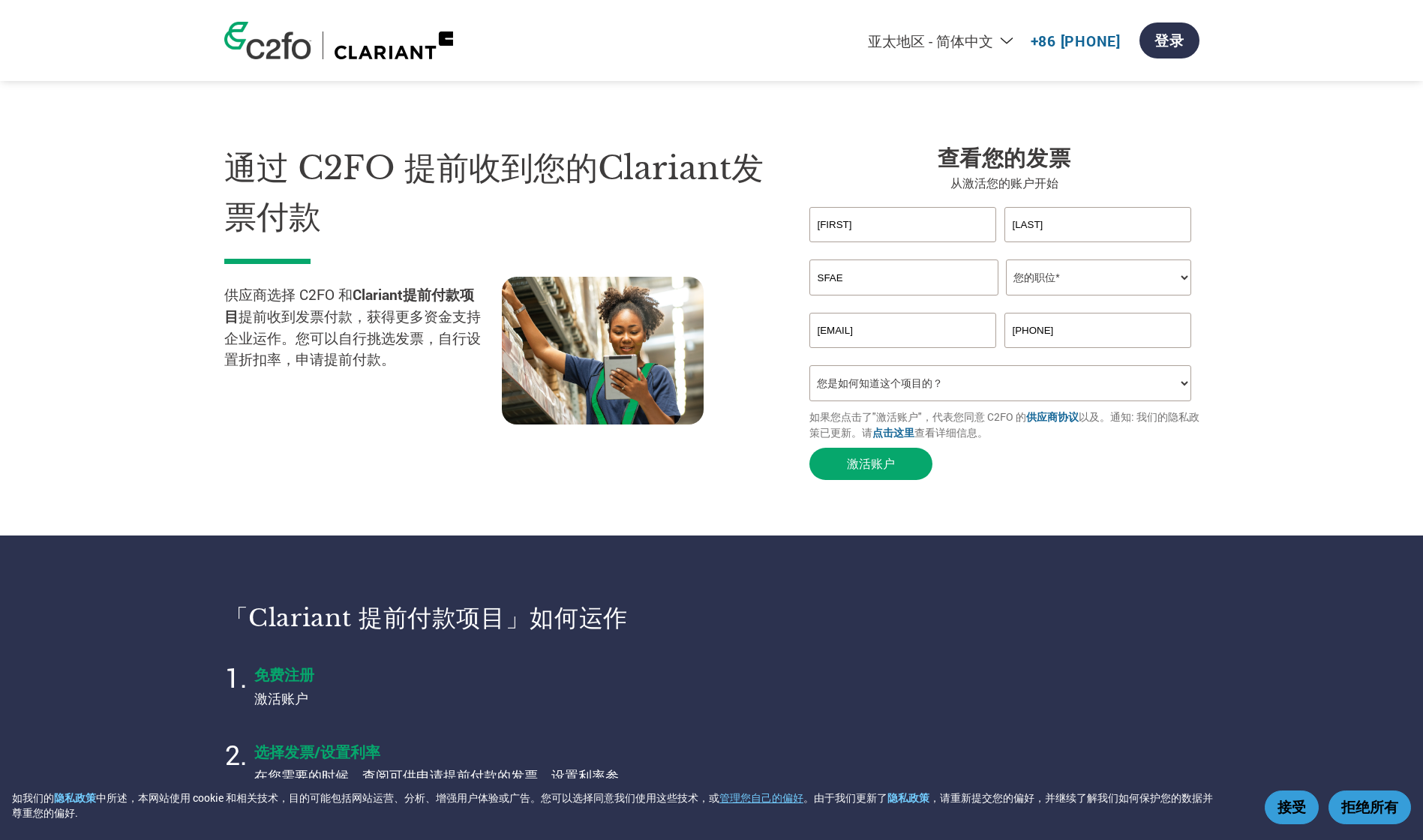 select on "OTHER" 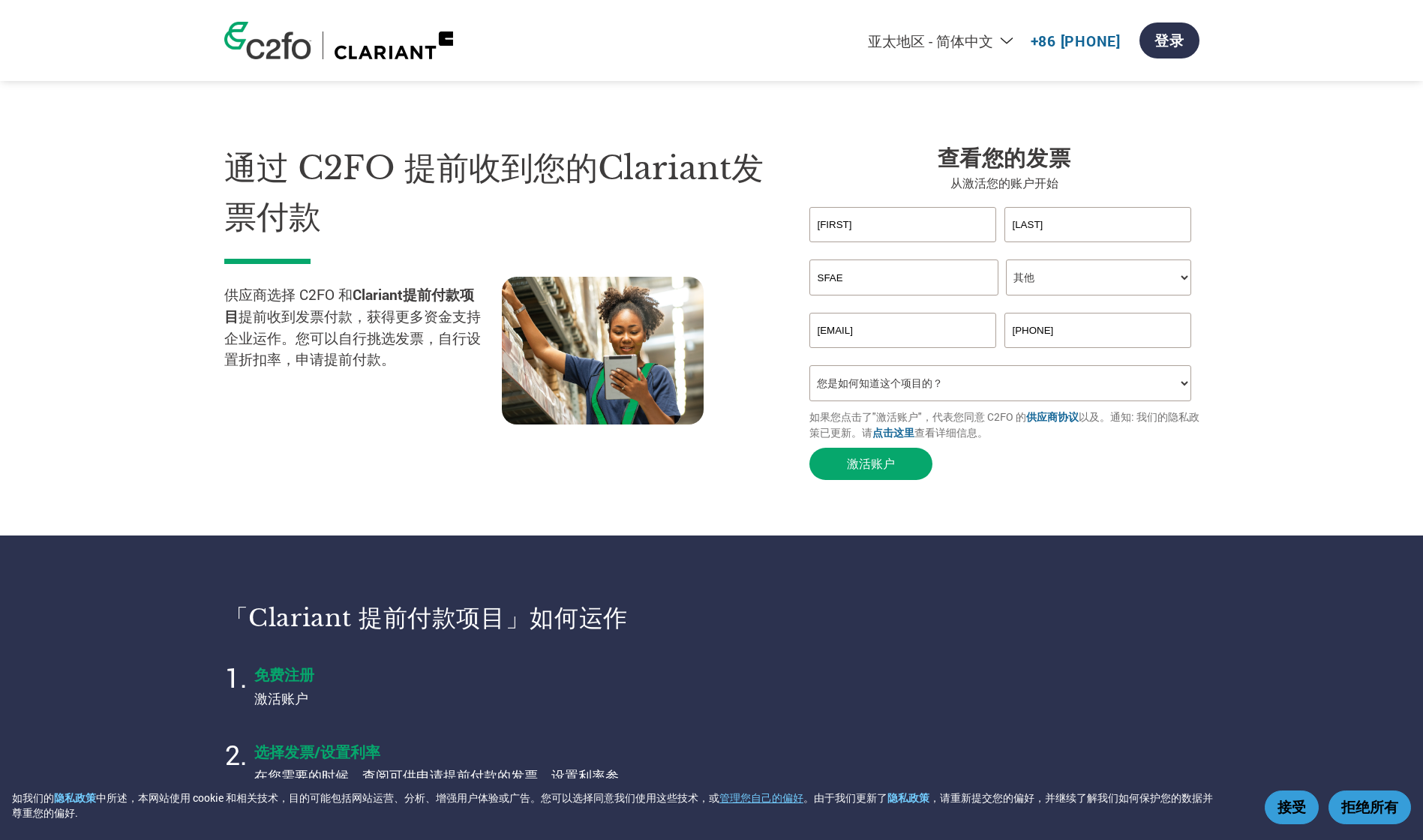 click on "您的职位* 首席财务官 会计长 财务长 财务总监 信贷经理 首席执行官 总裁 企业主/创始人 会计人员 簿记人员 应收账款人员 办公室经理 其他" at bounding box center [1098, 278] 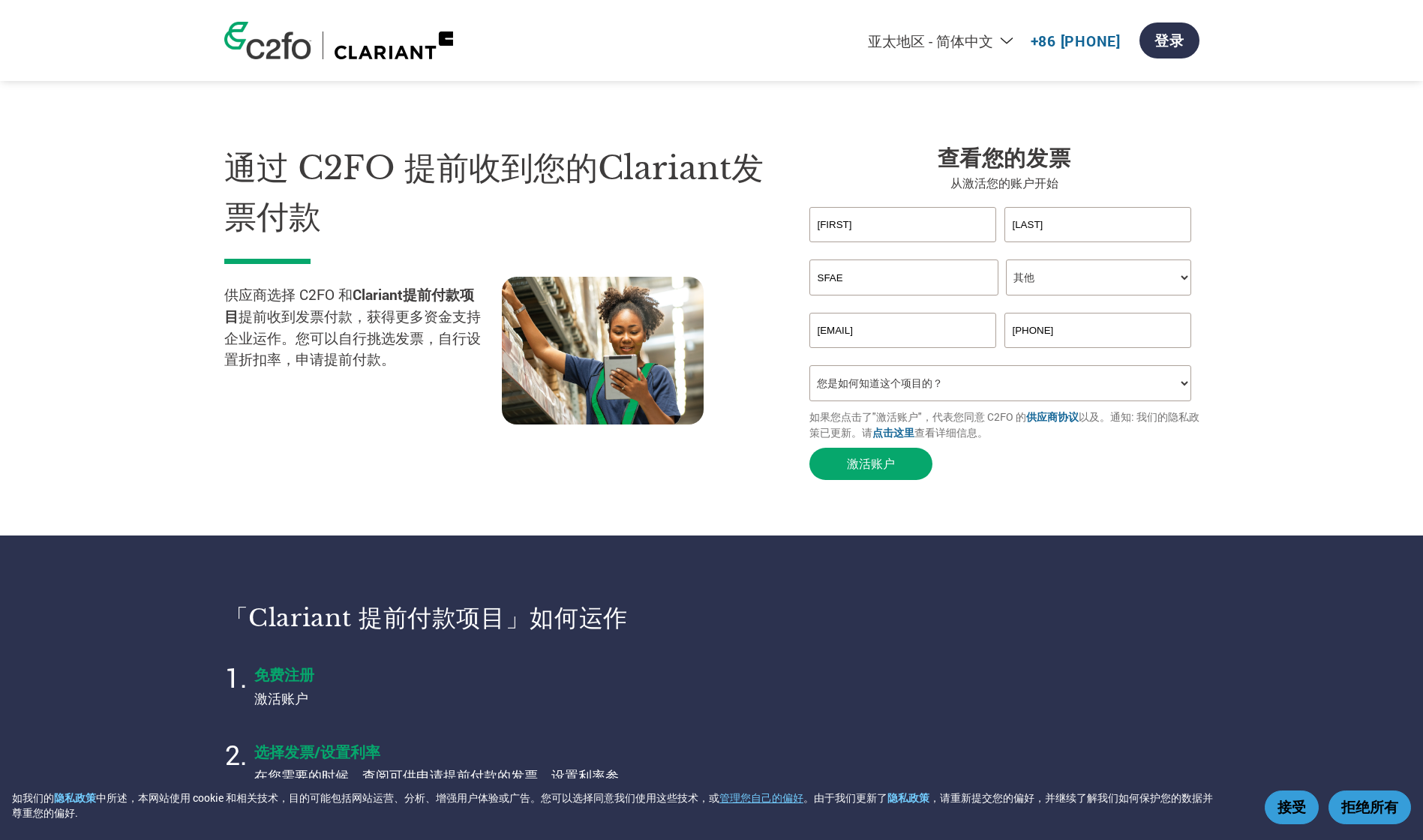 click on "您是如何知道这个项目的？ 从我的客户处得知 收到了电子邮件 社交媒体 在线搜索 家人/朋友/熟人 在一次活动中 其他" at bounding box center (1001, 383) 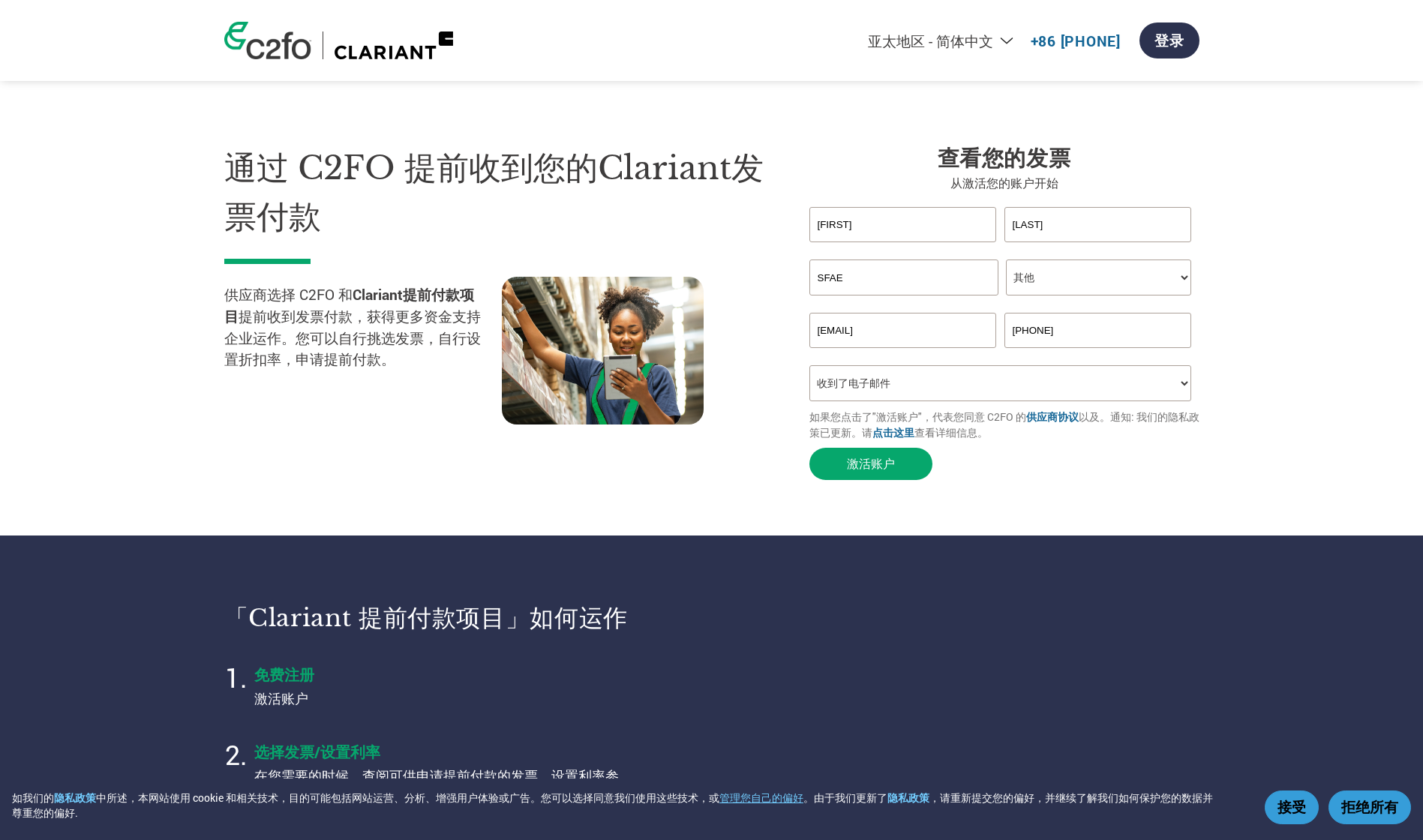click on "您是如何知道这个项目的？ 从我的客户处得知 收到了电子邮件 社交媒体 在线搜索 家人/朋友/熟人 在一次活动中 其他" at bounding box center (1001, 383) 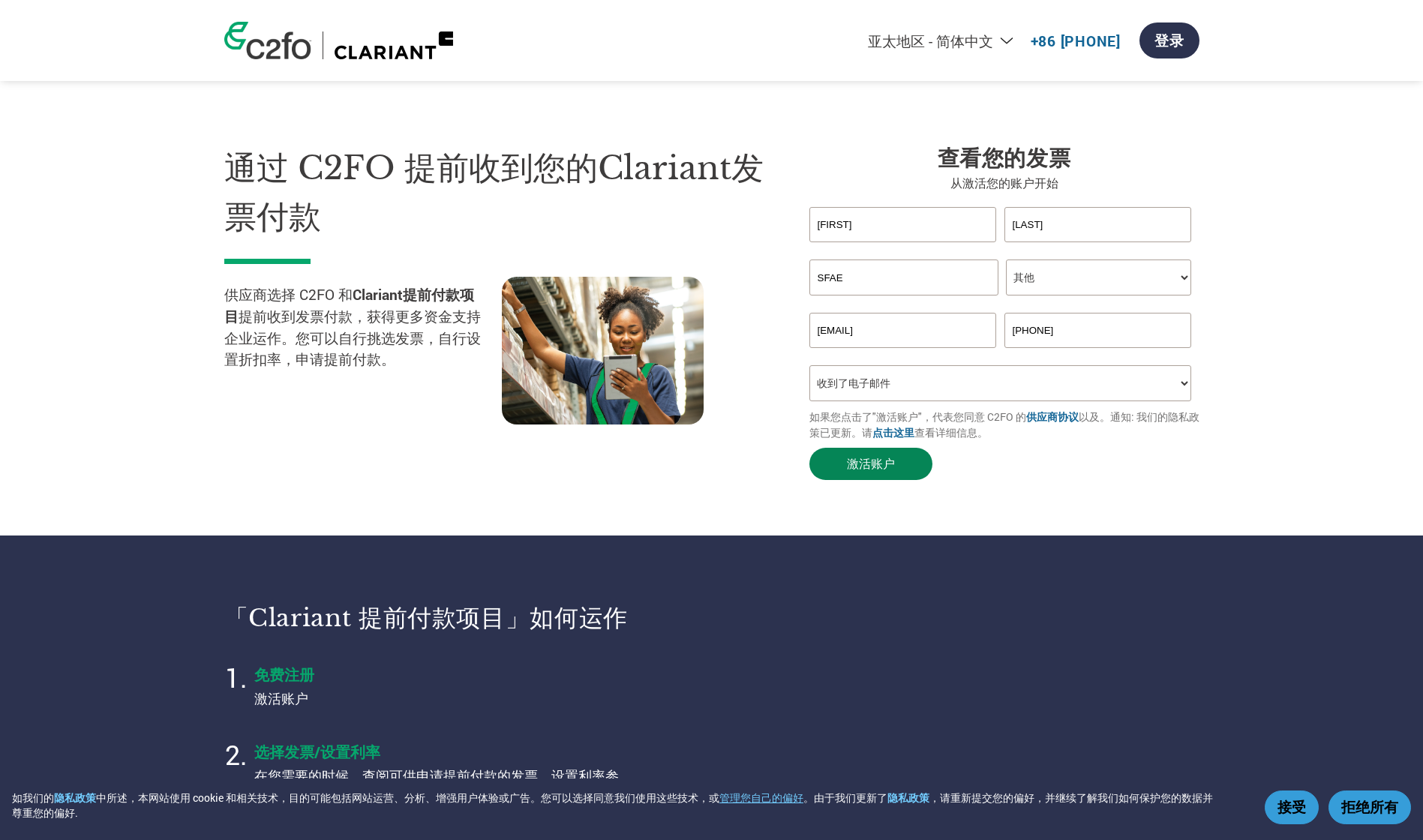 click on "激活账户" at bounding box center [871, 464] 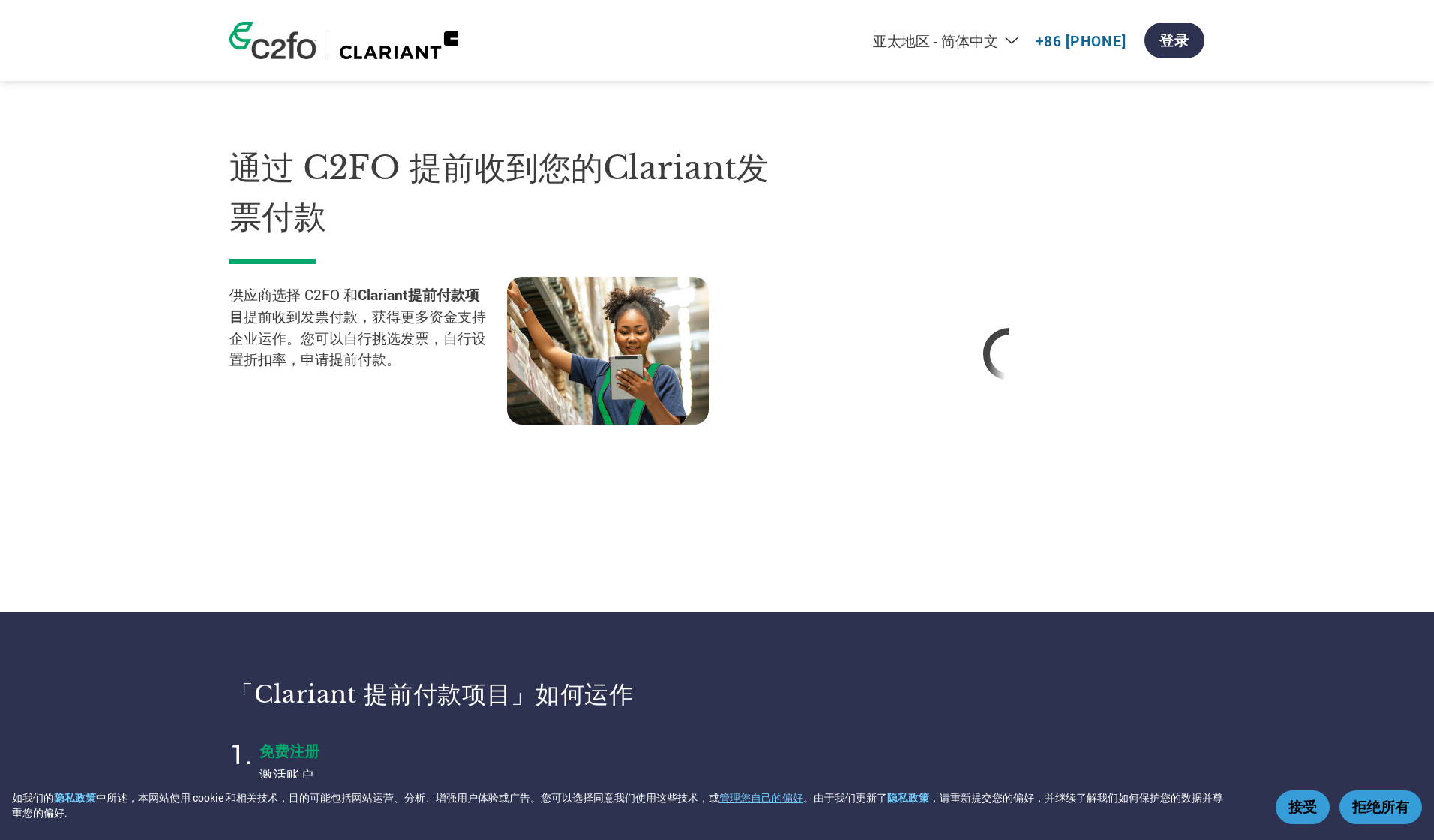 select on "zh-CN" 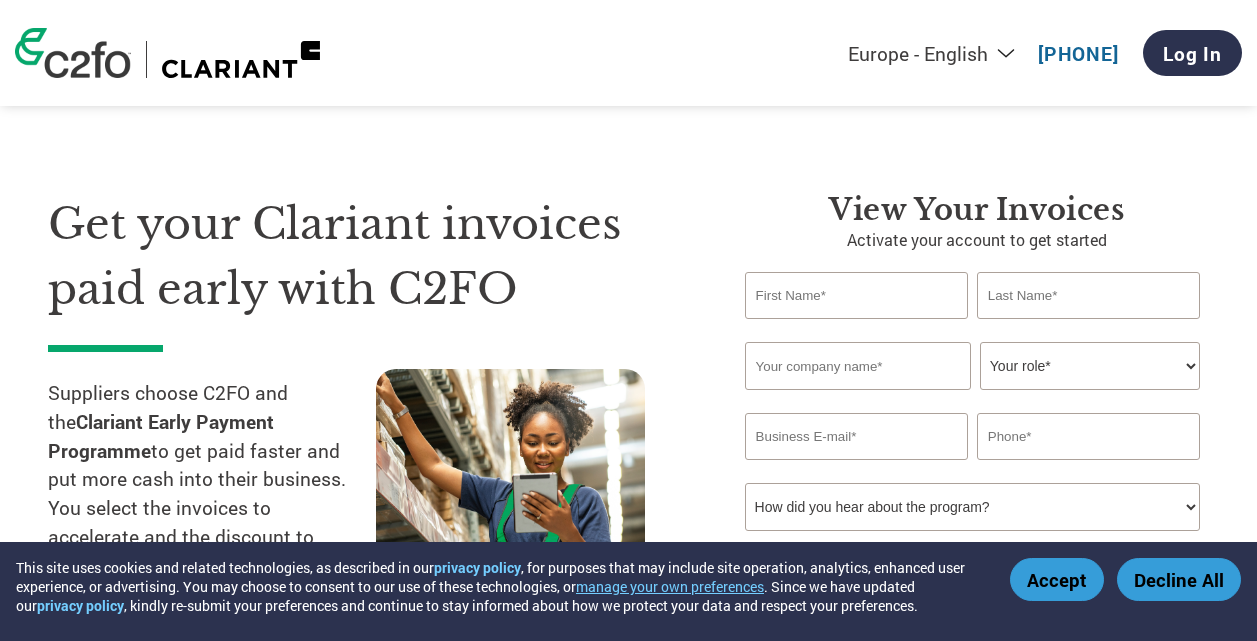select on "en-GB" 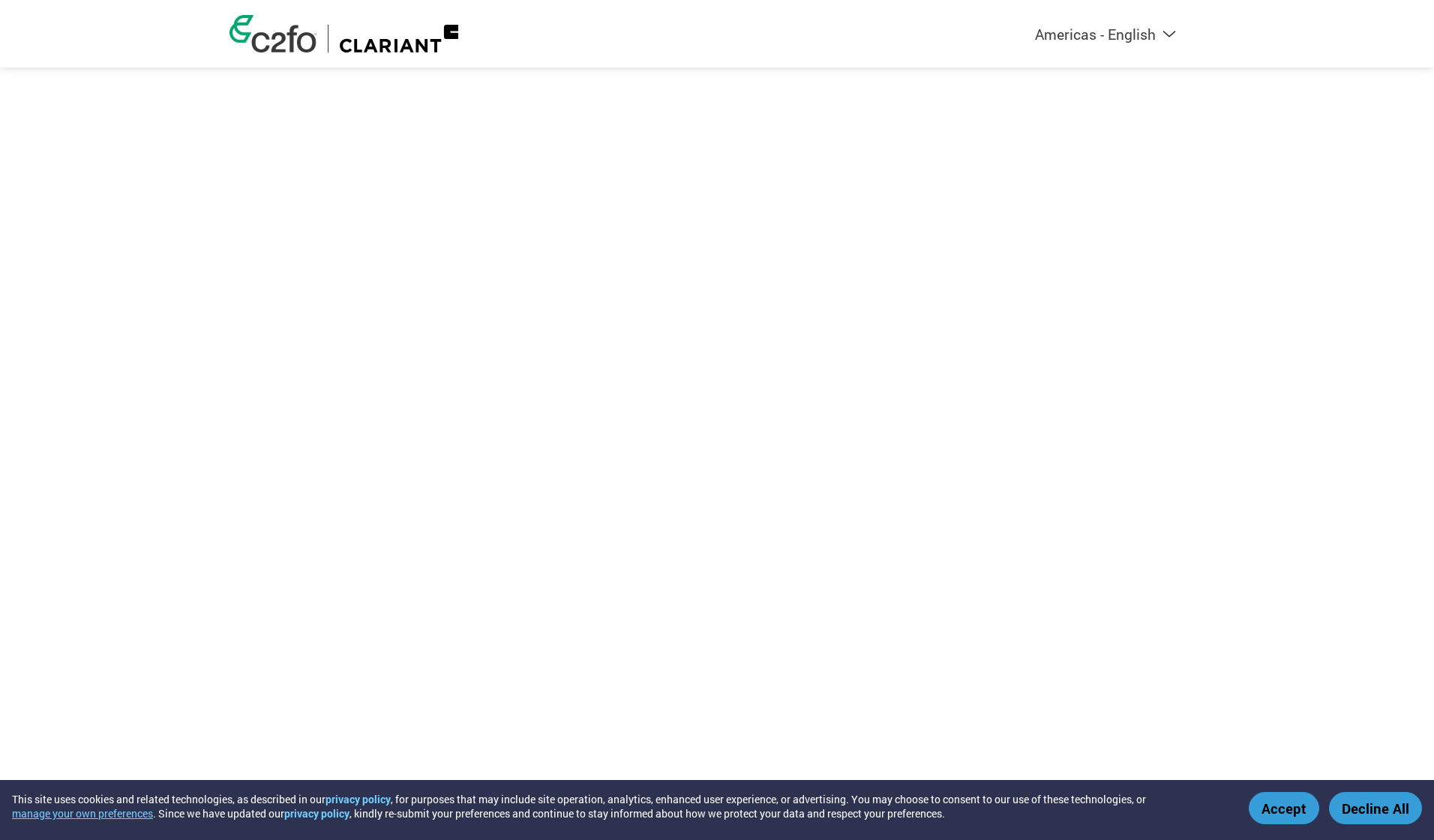 scroll, scrollTop: 0, scrollLeft: 0, axis: both 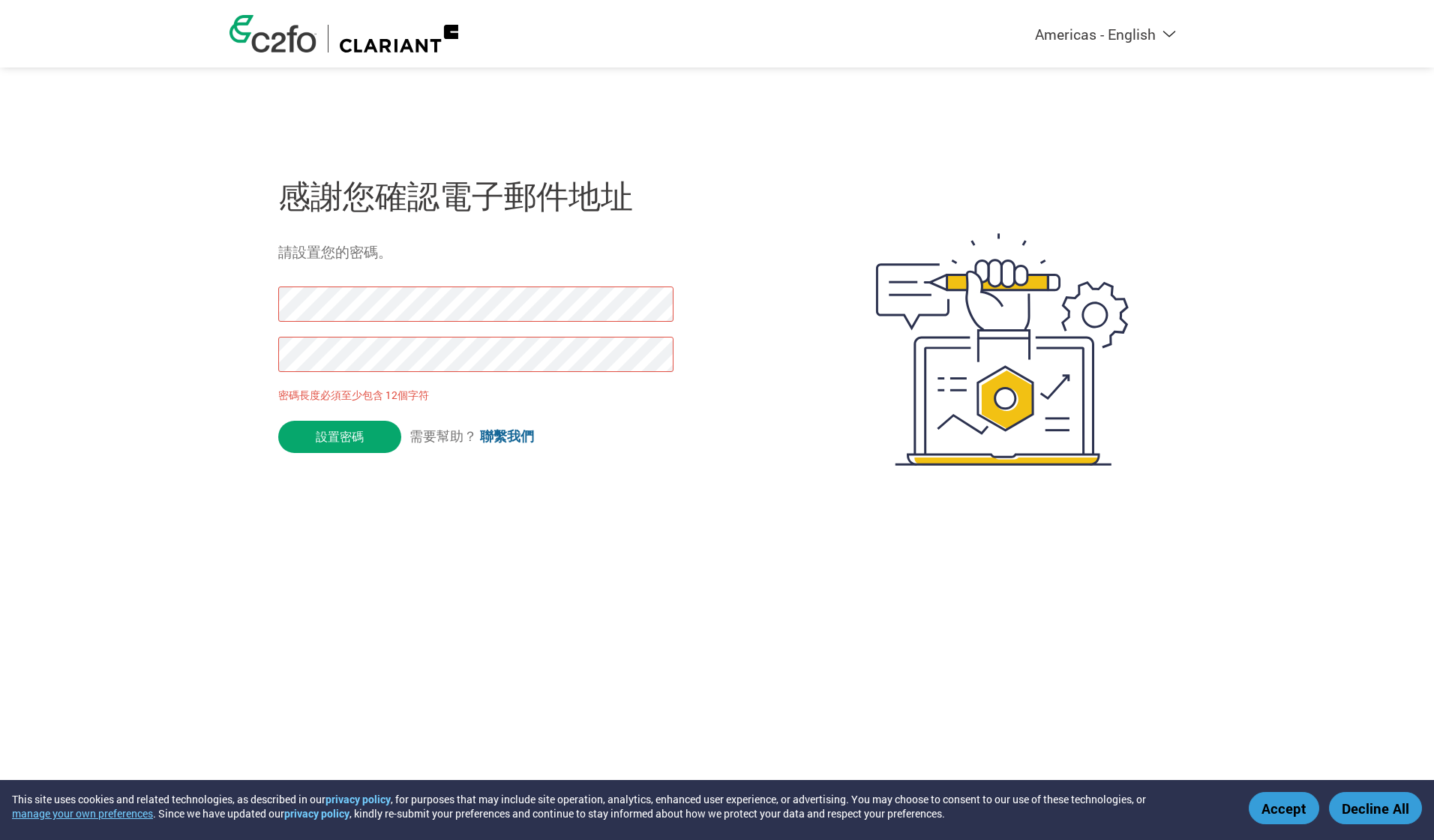 drag, startPoint x: 327, startPoint y: 437, endPoint x: 218, endPoint y: 311, distance: 166.60432 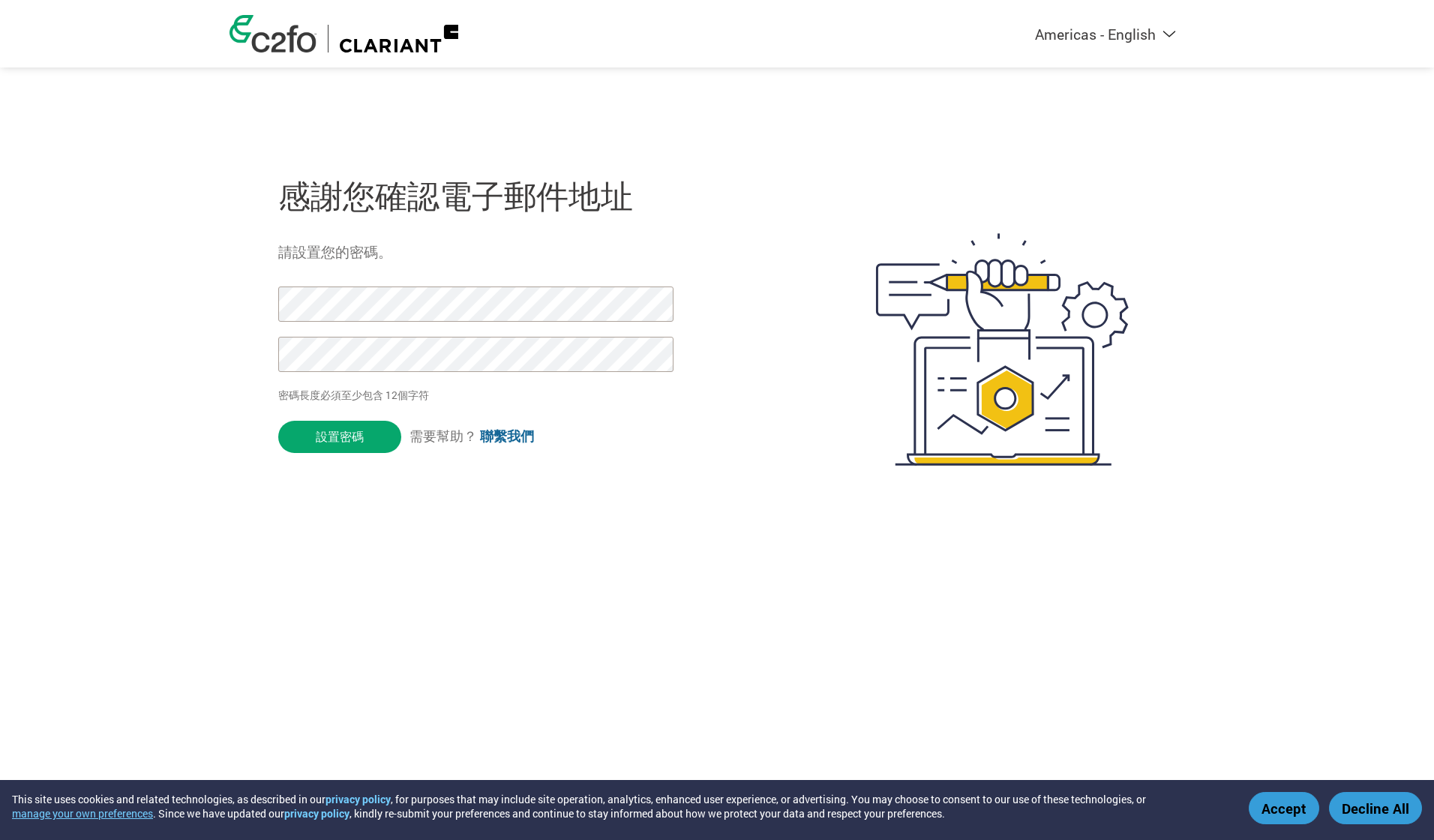 click on "密碼長度必須至少包含 12個字符 設置密碼 需要幫助？   聯繫我們" at bounding box center [489, 374] 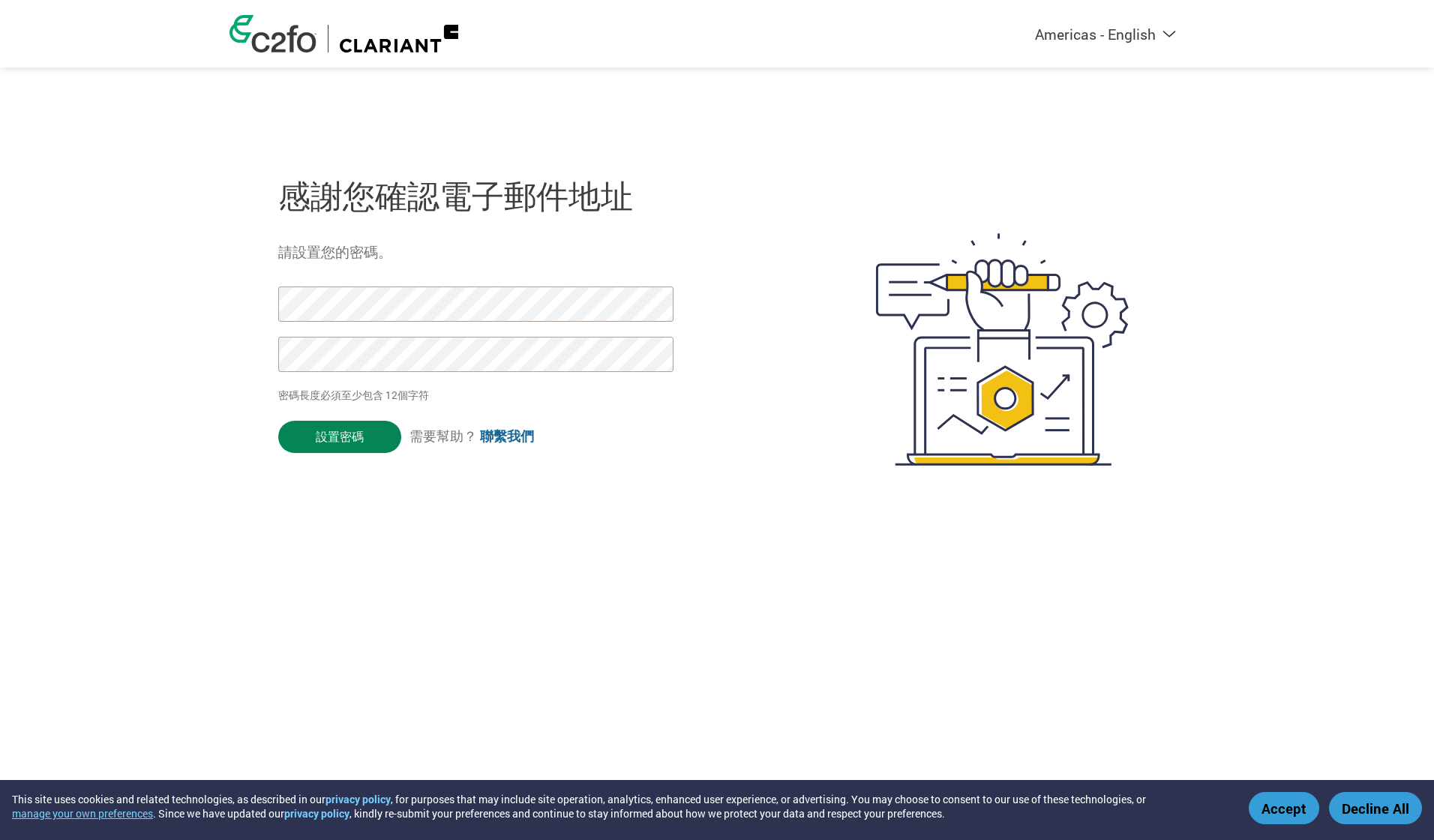 click on "設置密碼" 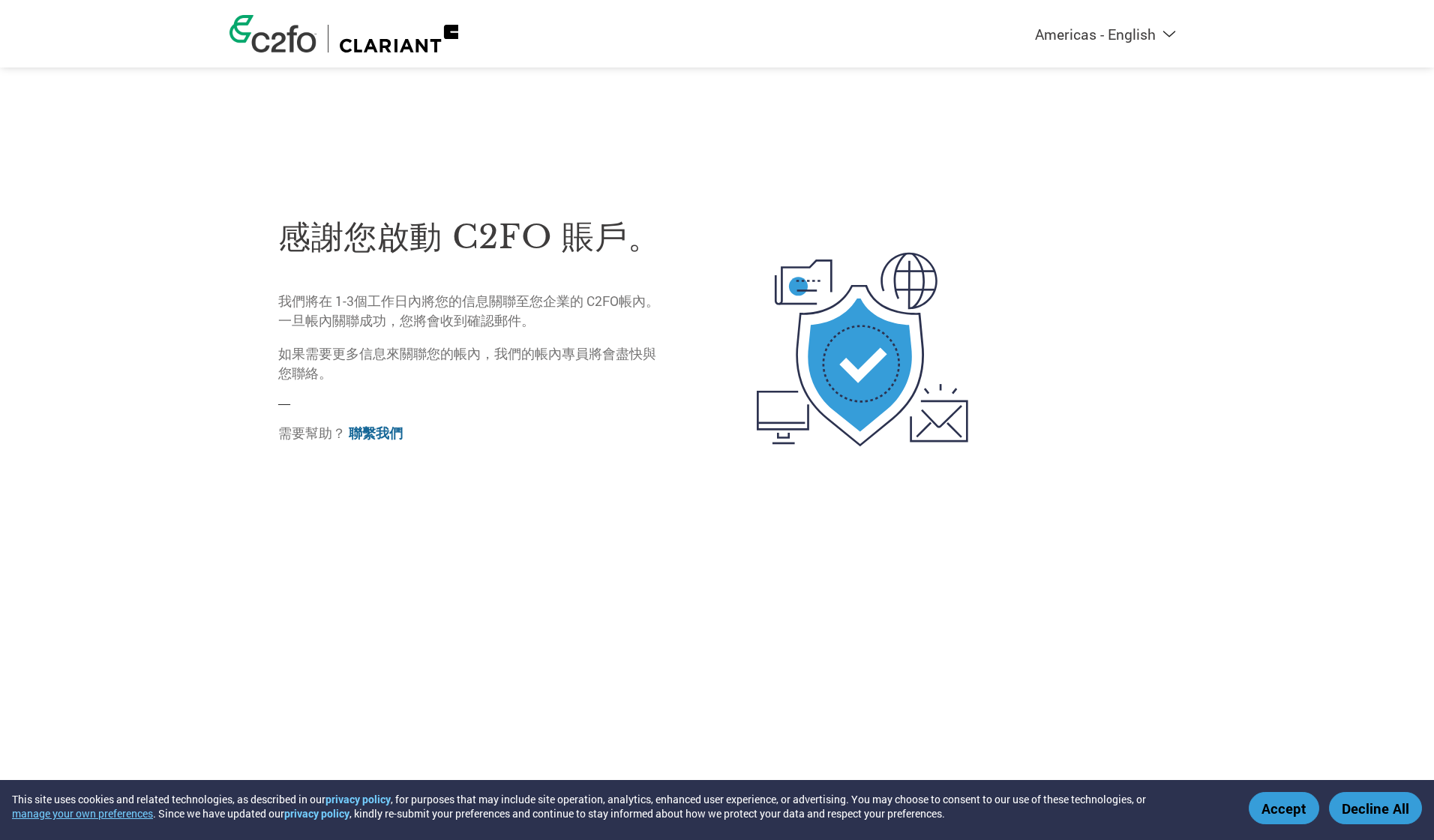 click at bounding box center [273, 34] 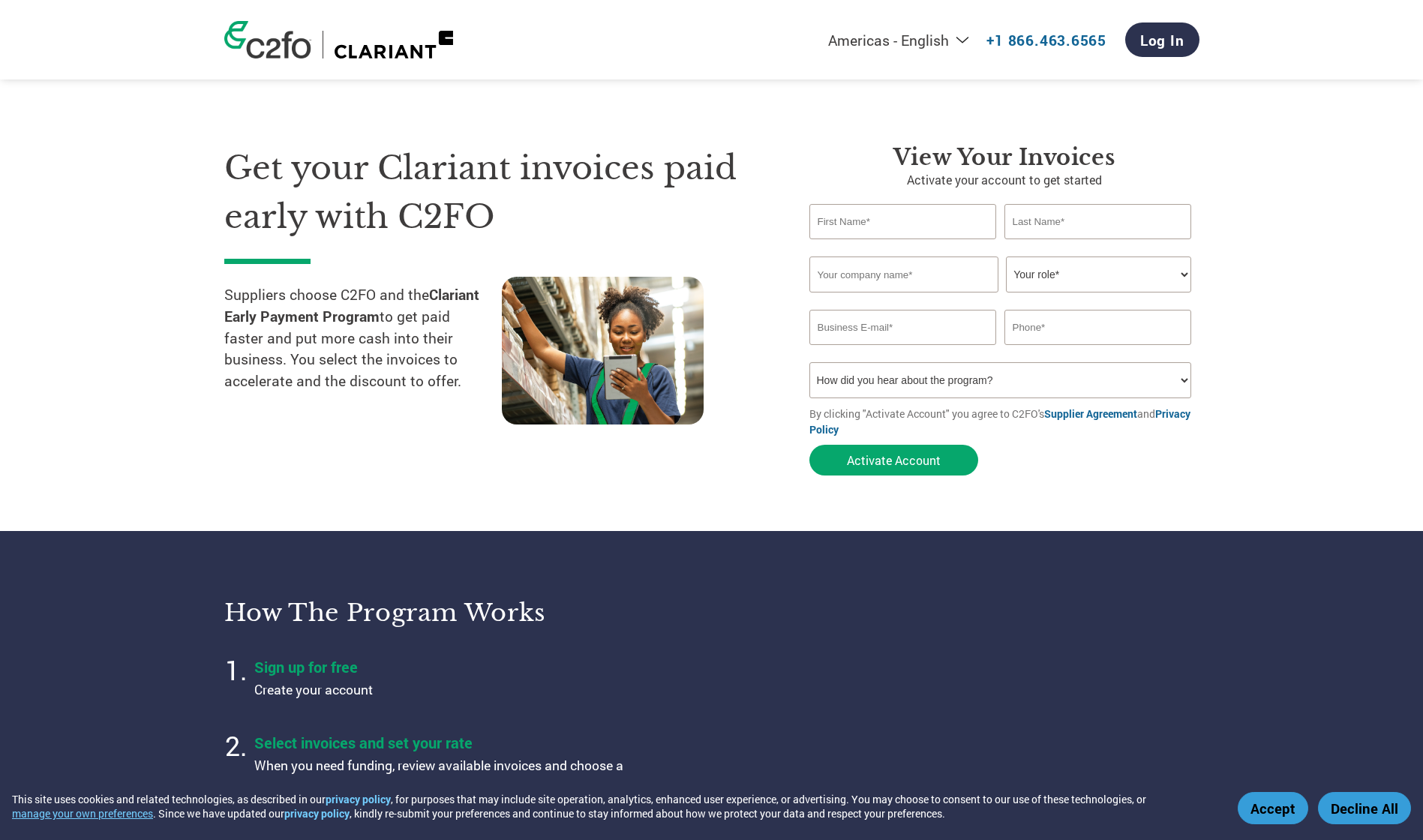 scroll, scrollTop: 0, scrollLeft: 0, axis: both 